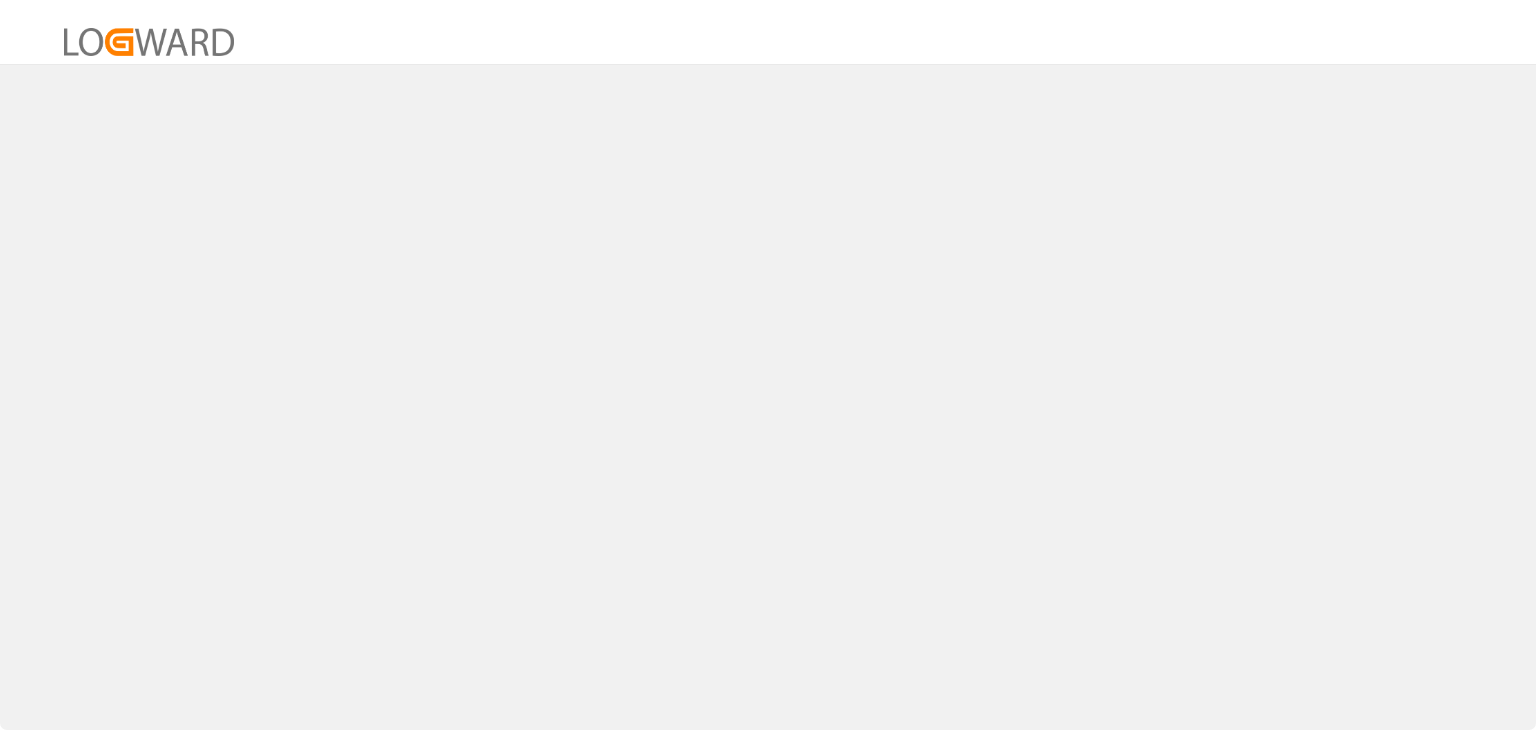 scroll, scrollTop: 0, scrollLeft: 0, axis: both 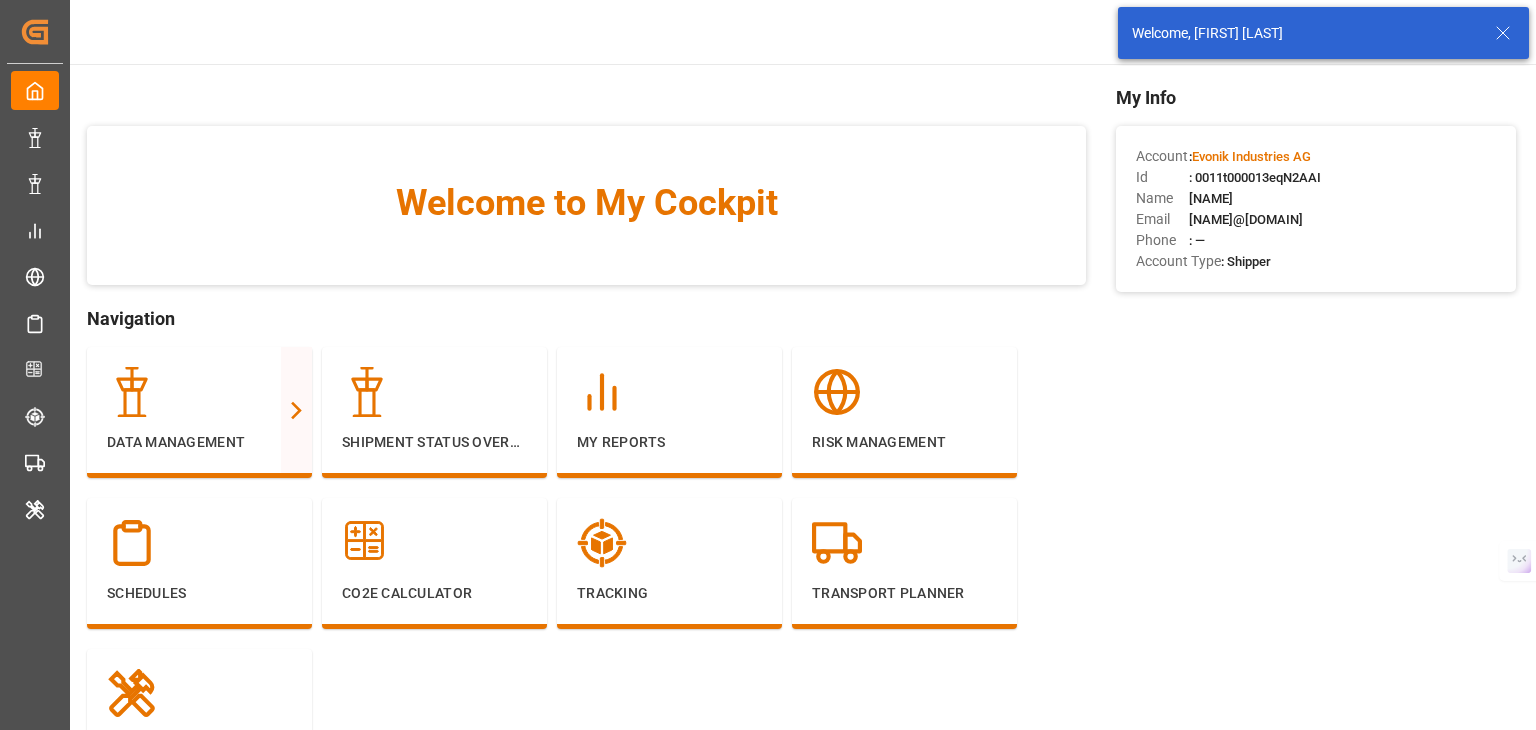 click 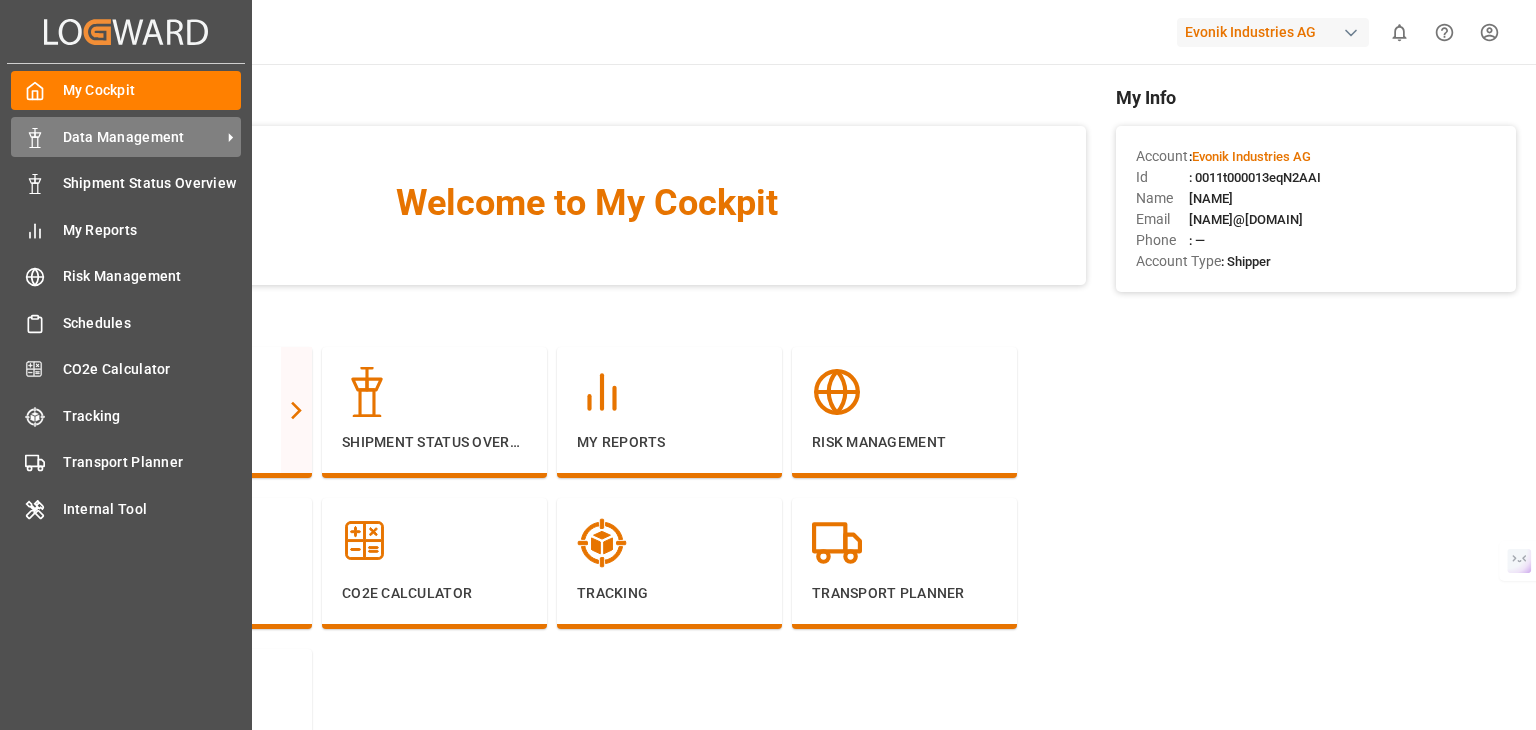 click on "Data Management" at bounding box center (142, 137) 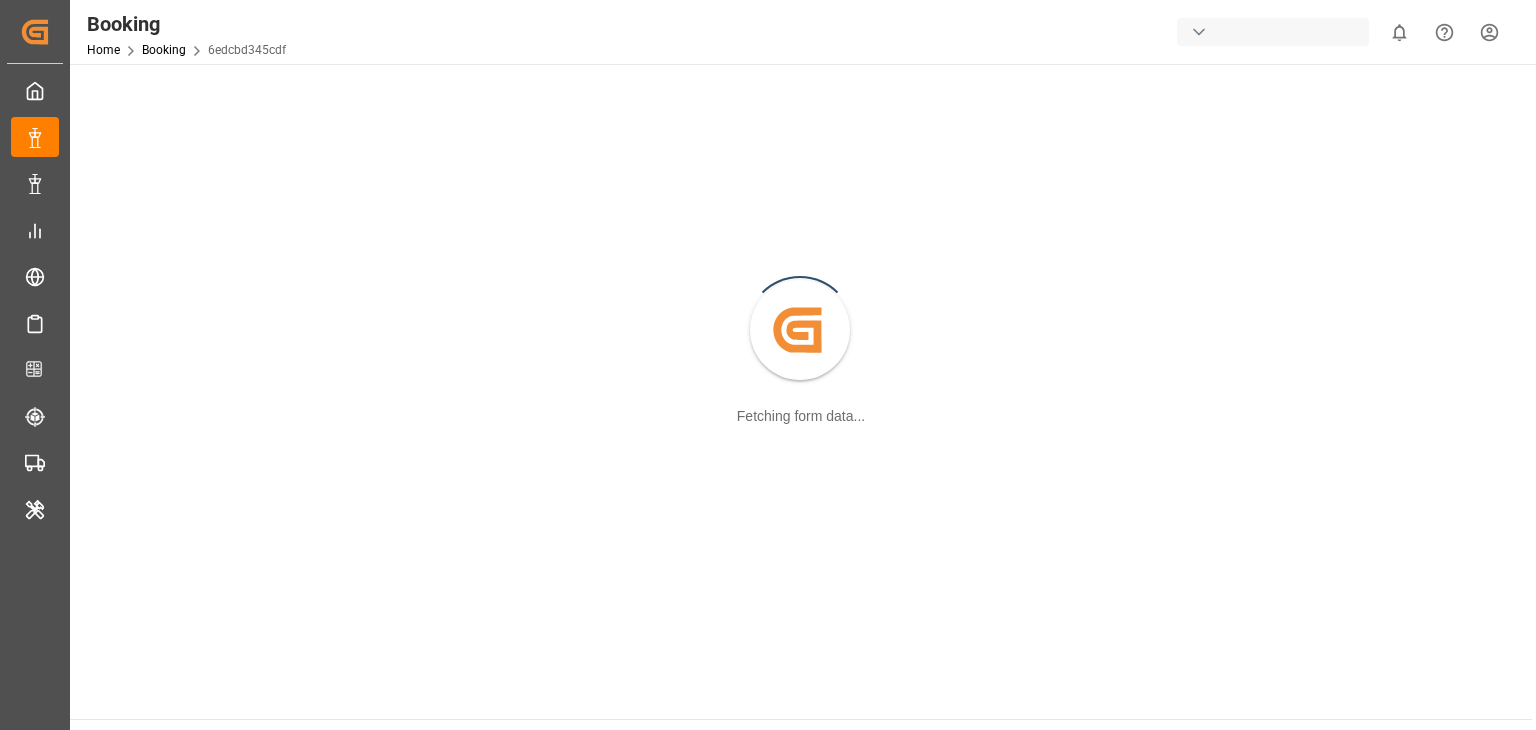 scroll, scrollTop: 0, scrollLeft: 0, axis: both 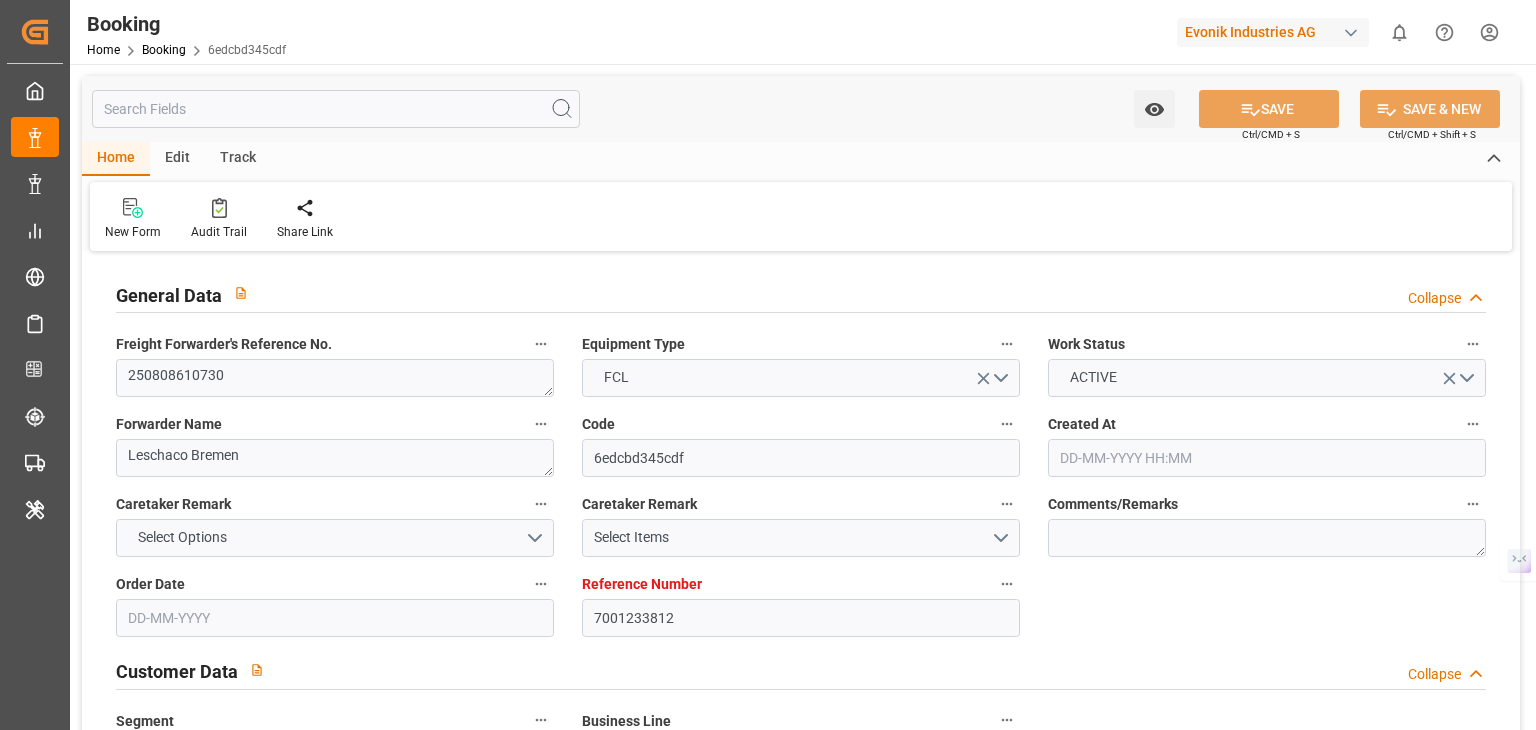 type on "7001233812" 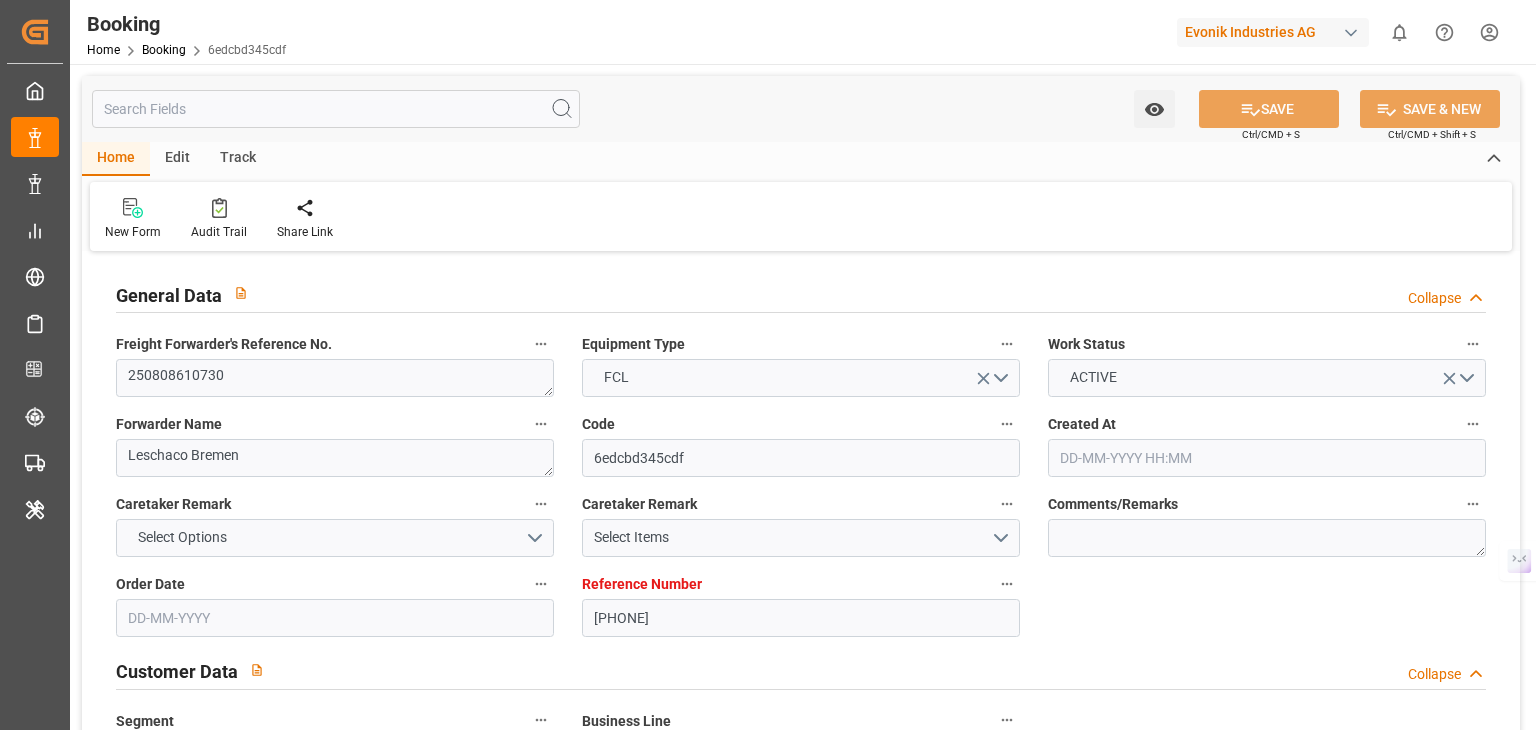 type on "9222986" 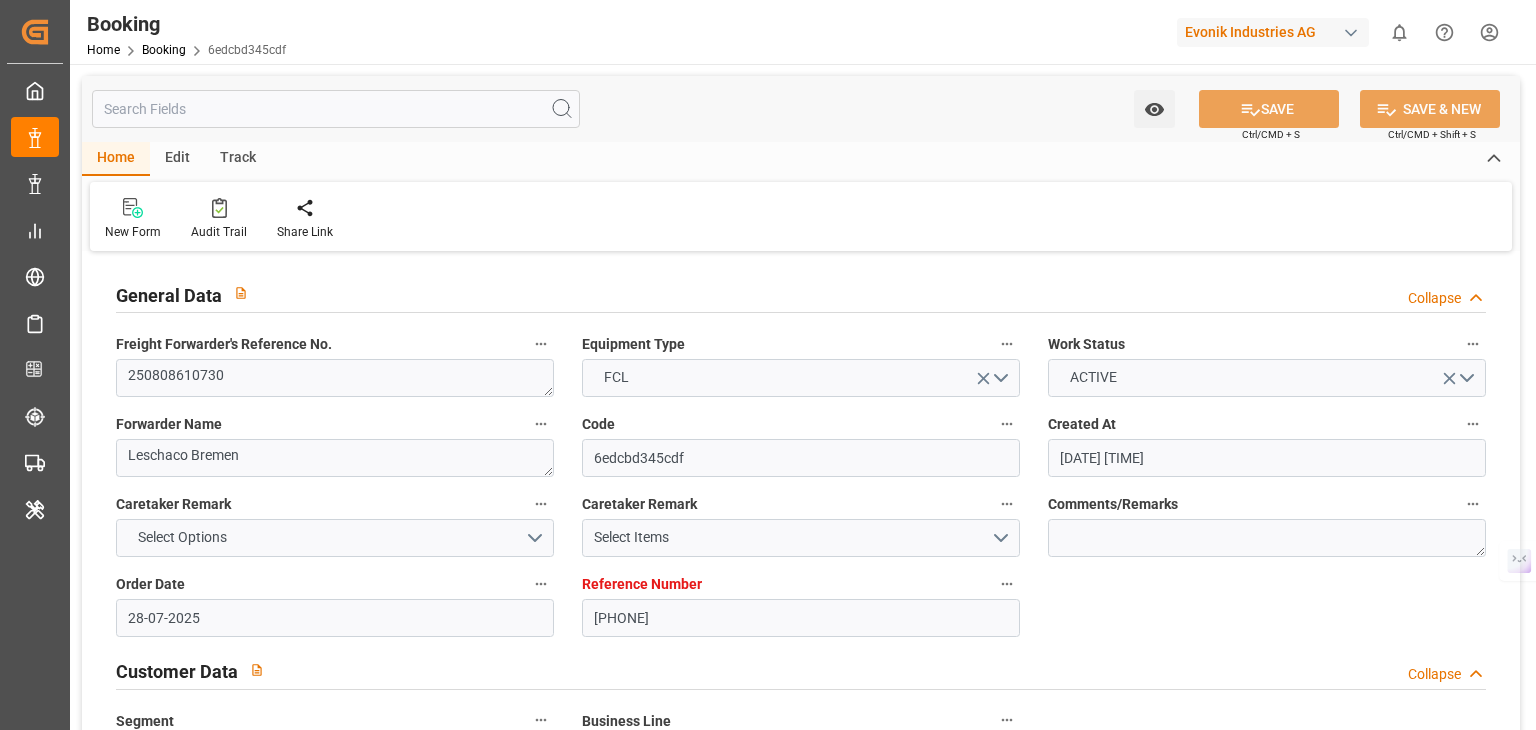 type on "29-07-2025" 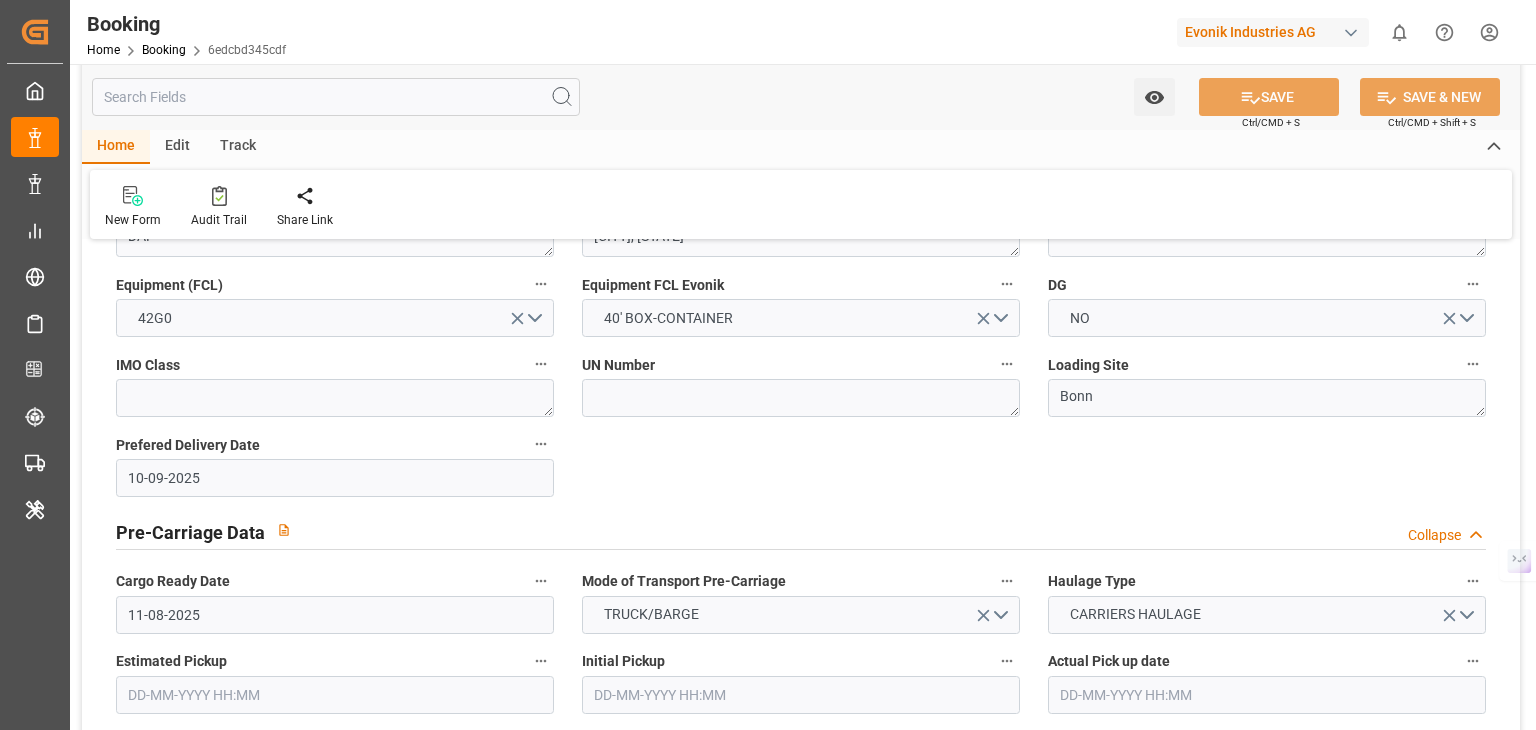 scroll, scrollTop: 1100, scrollLeft: 0, axis: vertical 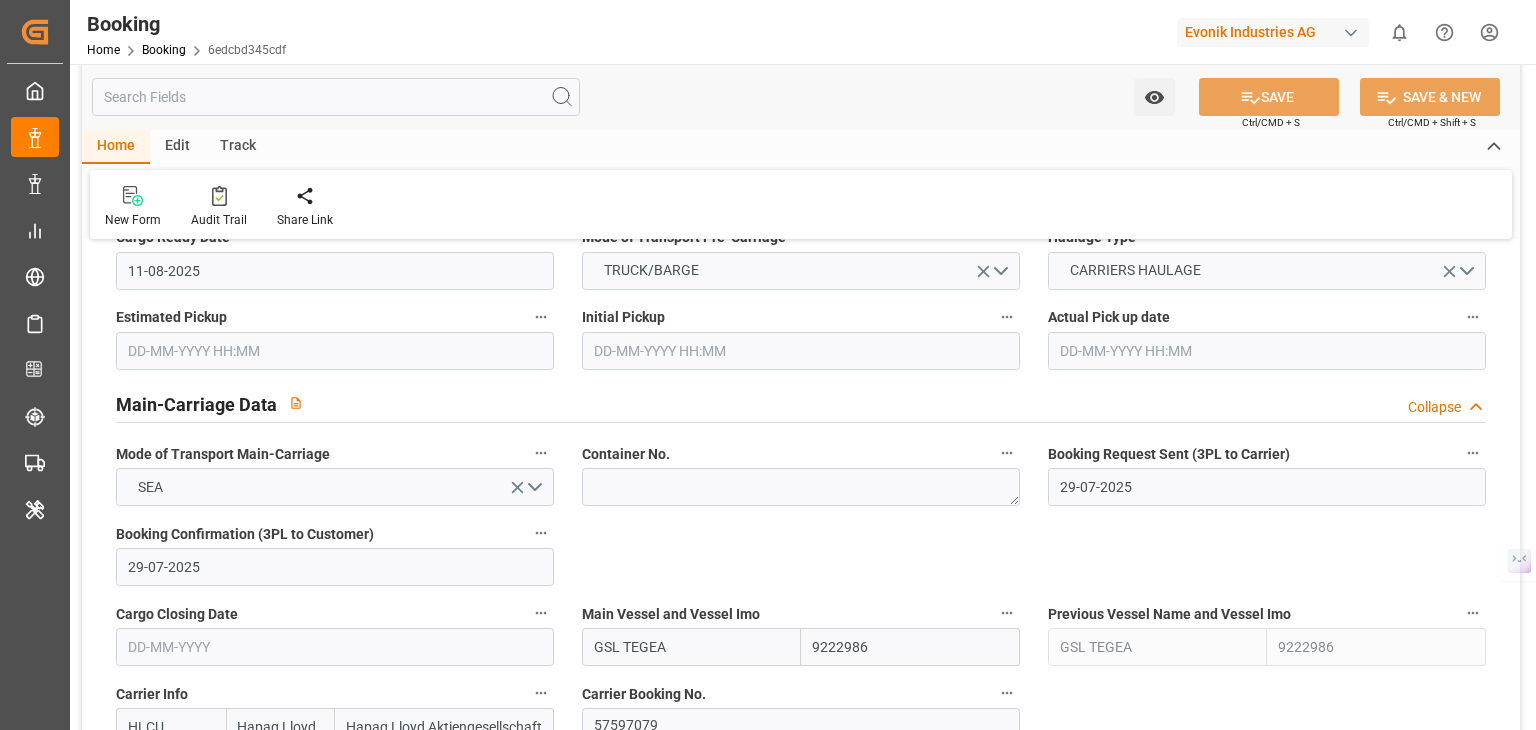 click at bounding box center [336, 97] 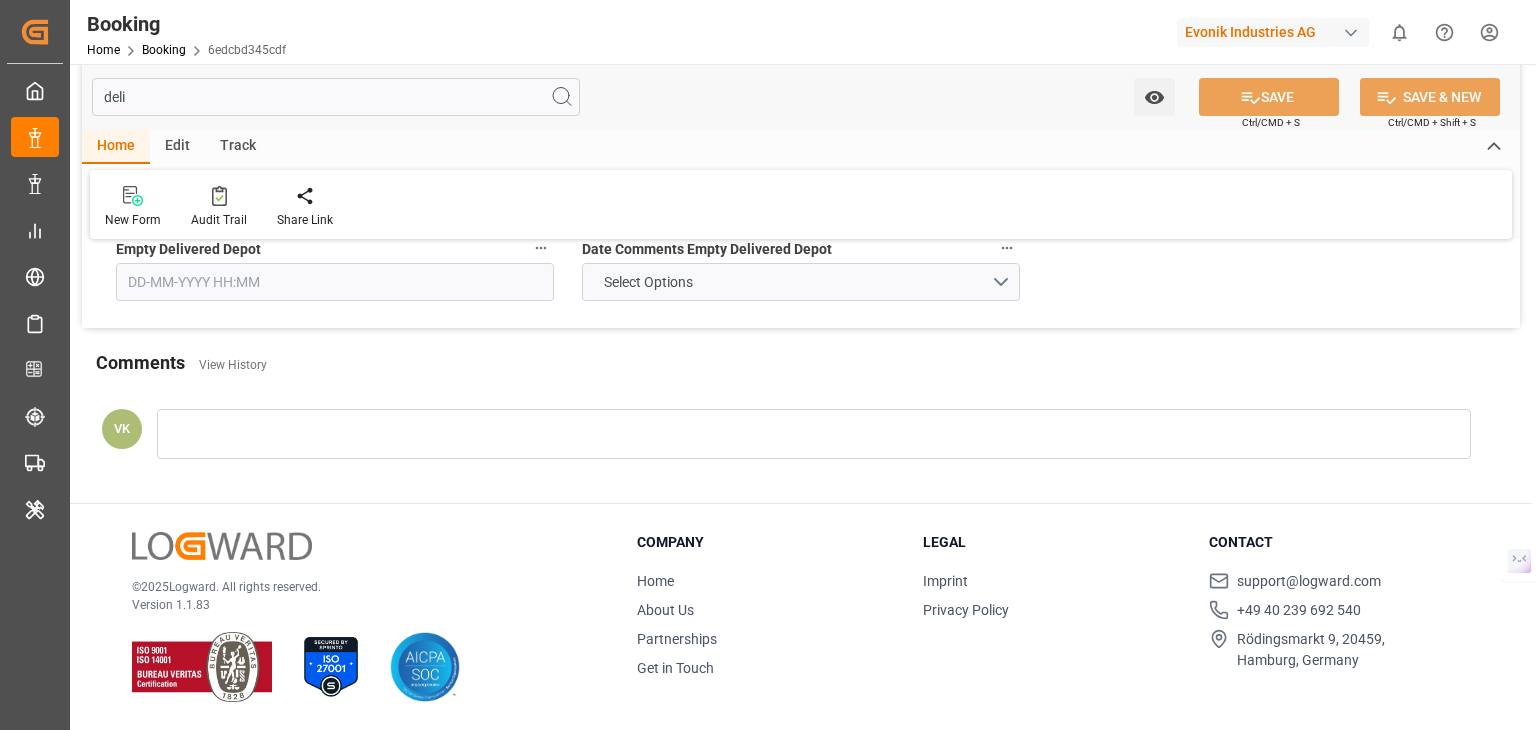 scroll, scrollTop: 0, scrollLeft: 0, axis: both 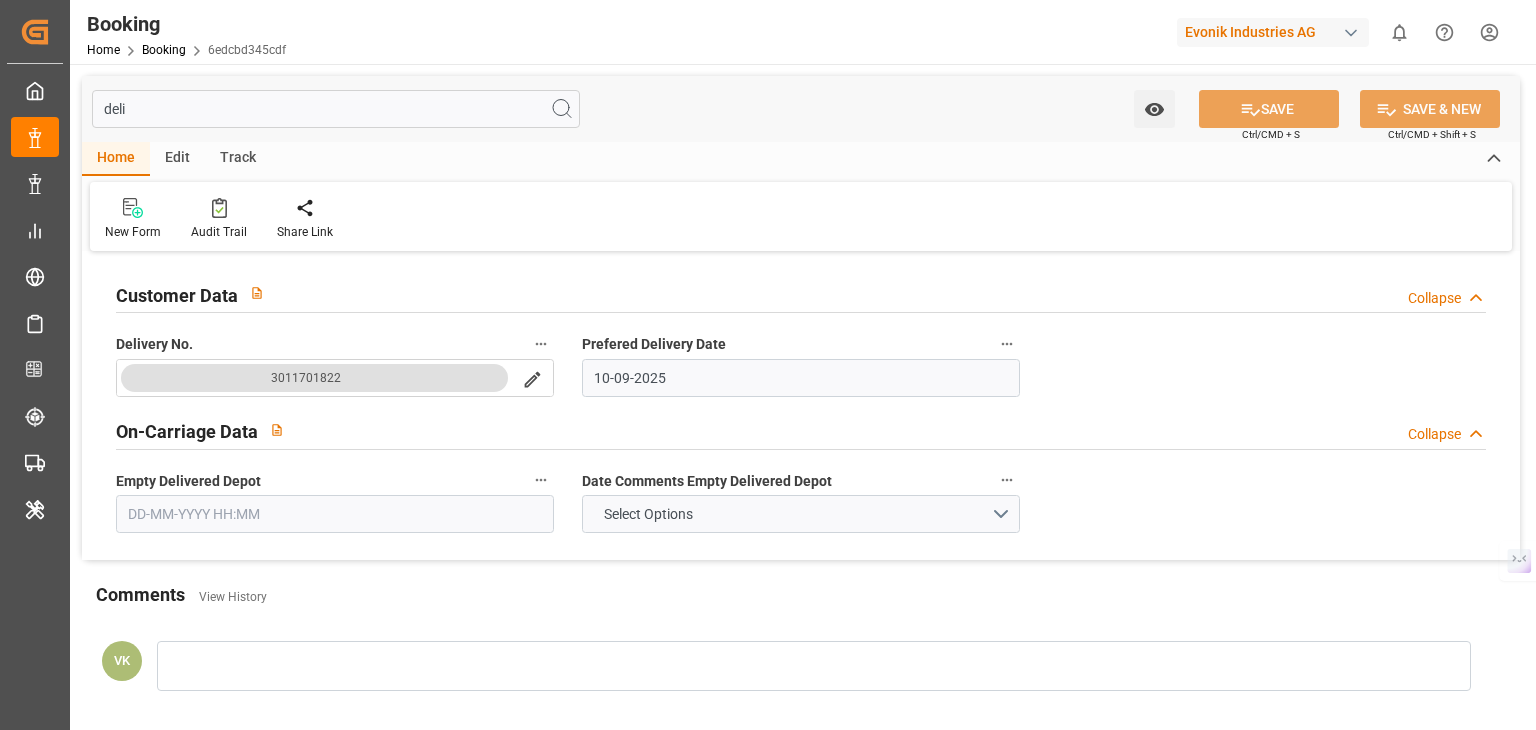 type on "deli" 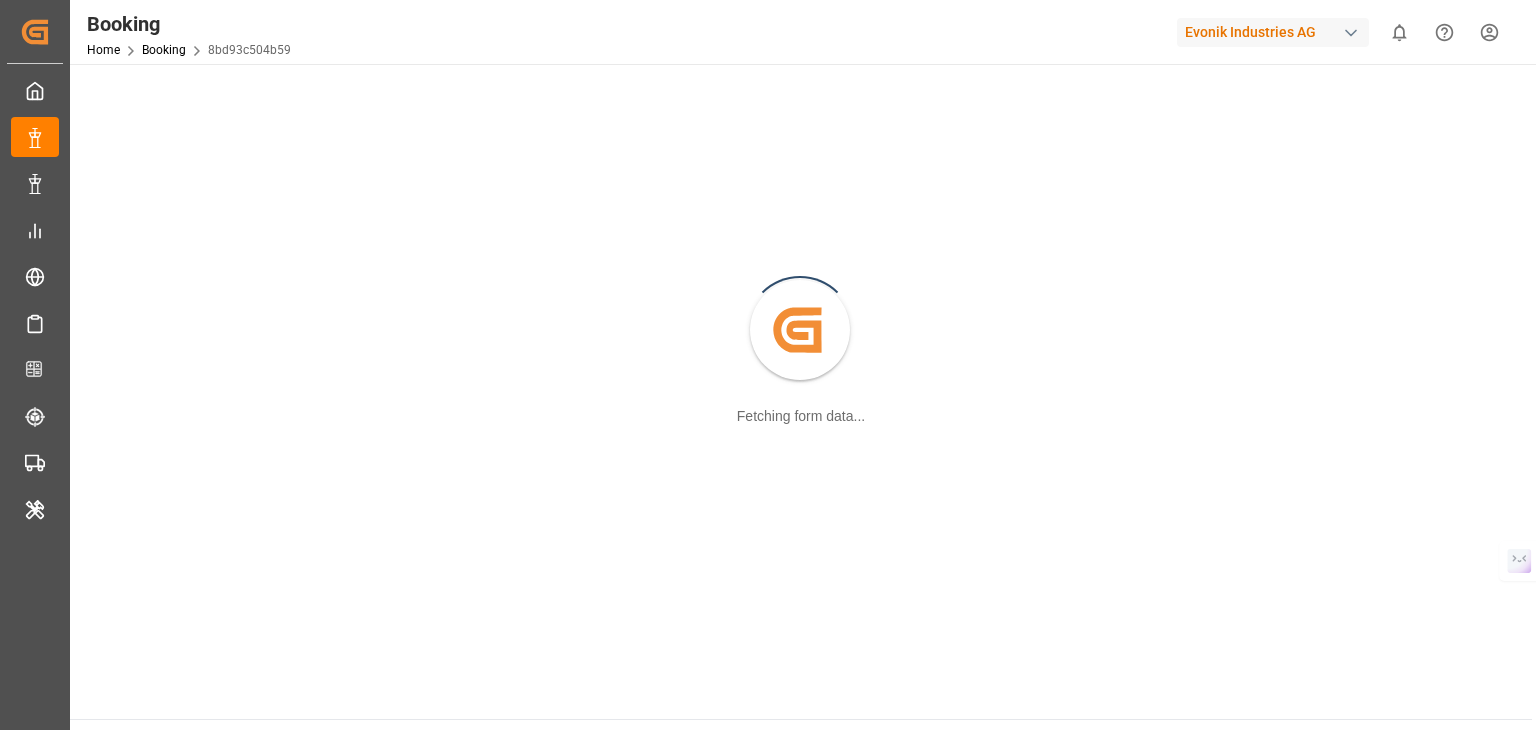 scroll, scrollTop: 0, scrollLeft: 0, axis: both 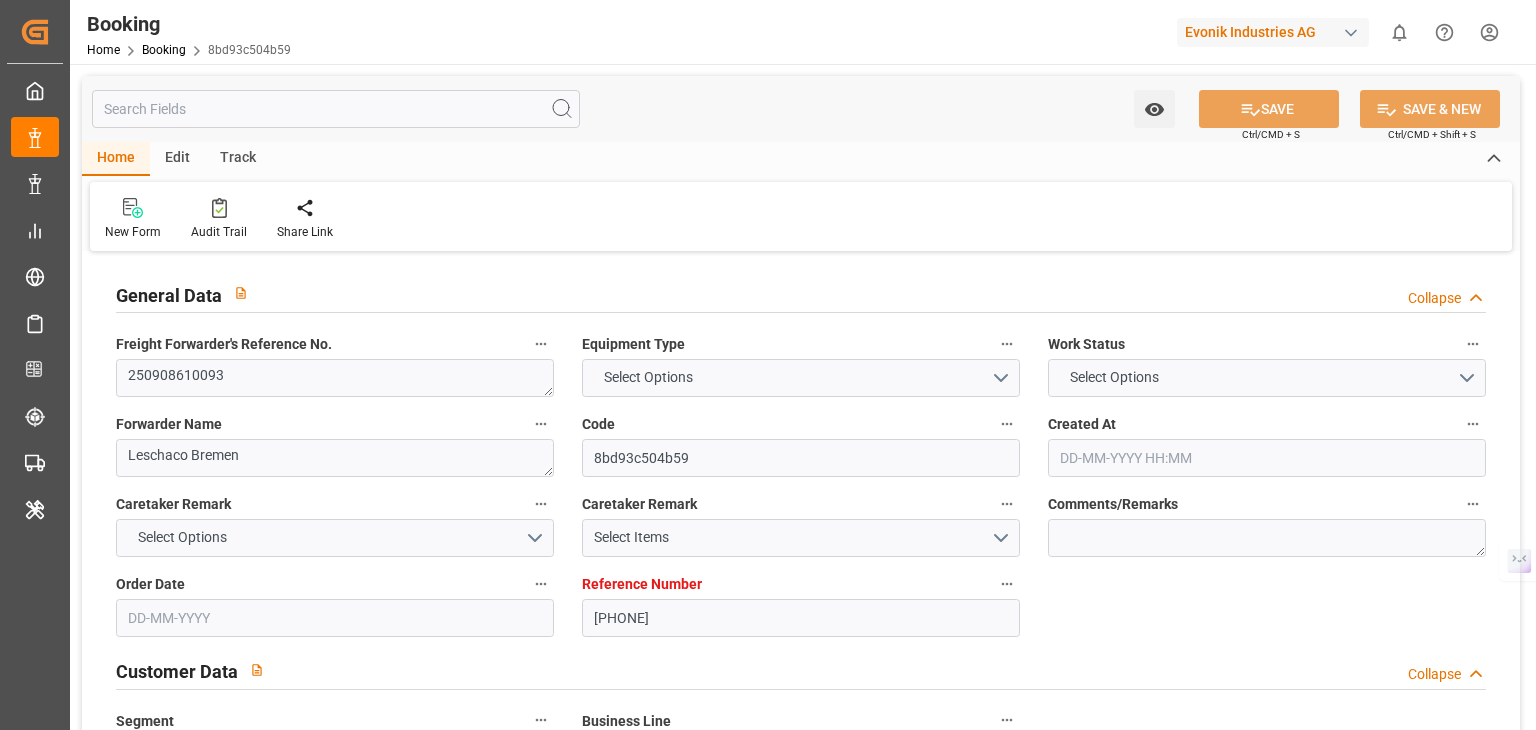 type on "7001237635" 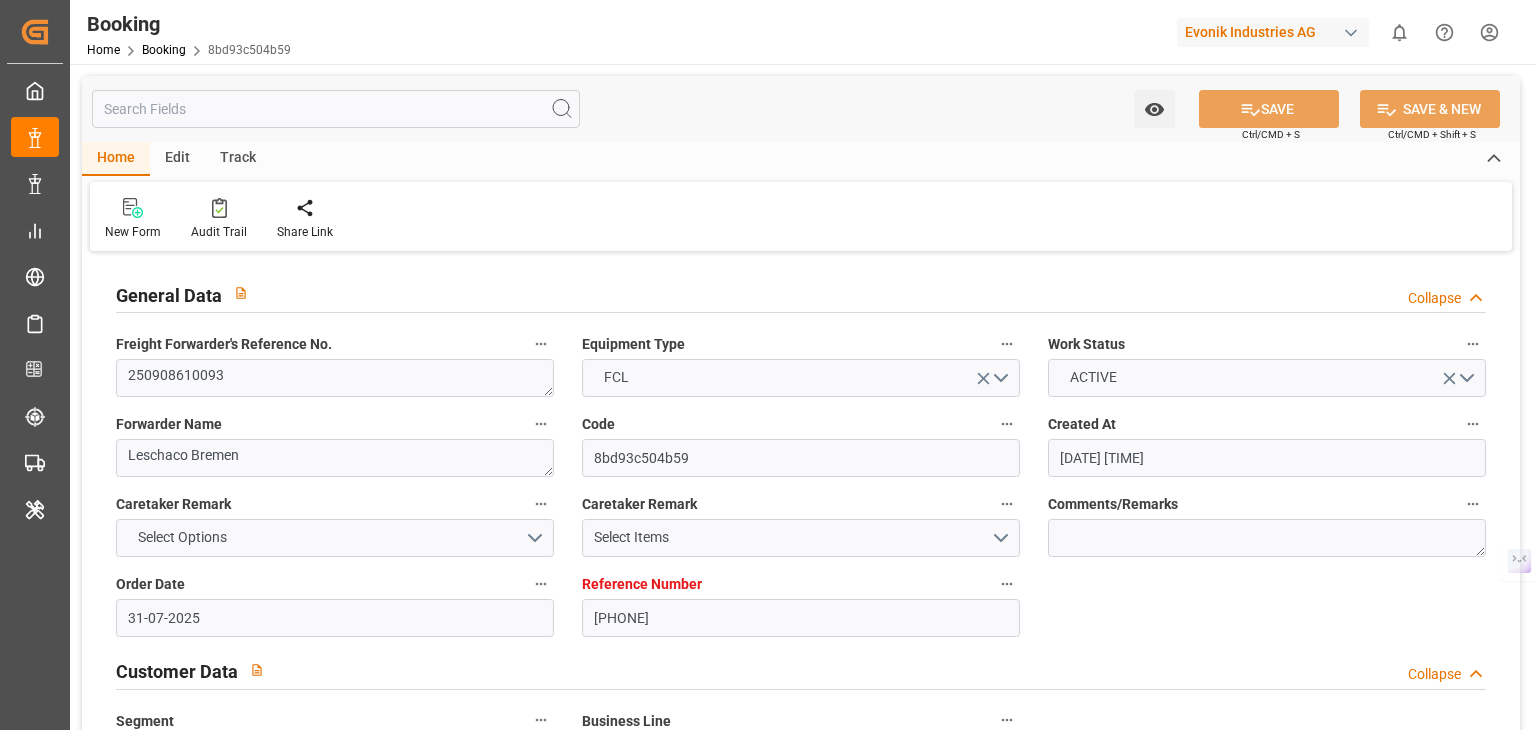type on "31-07-2025 14:30" 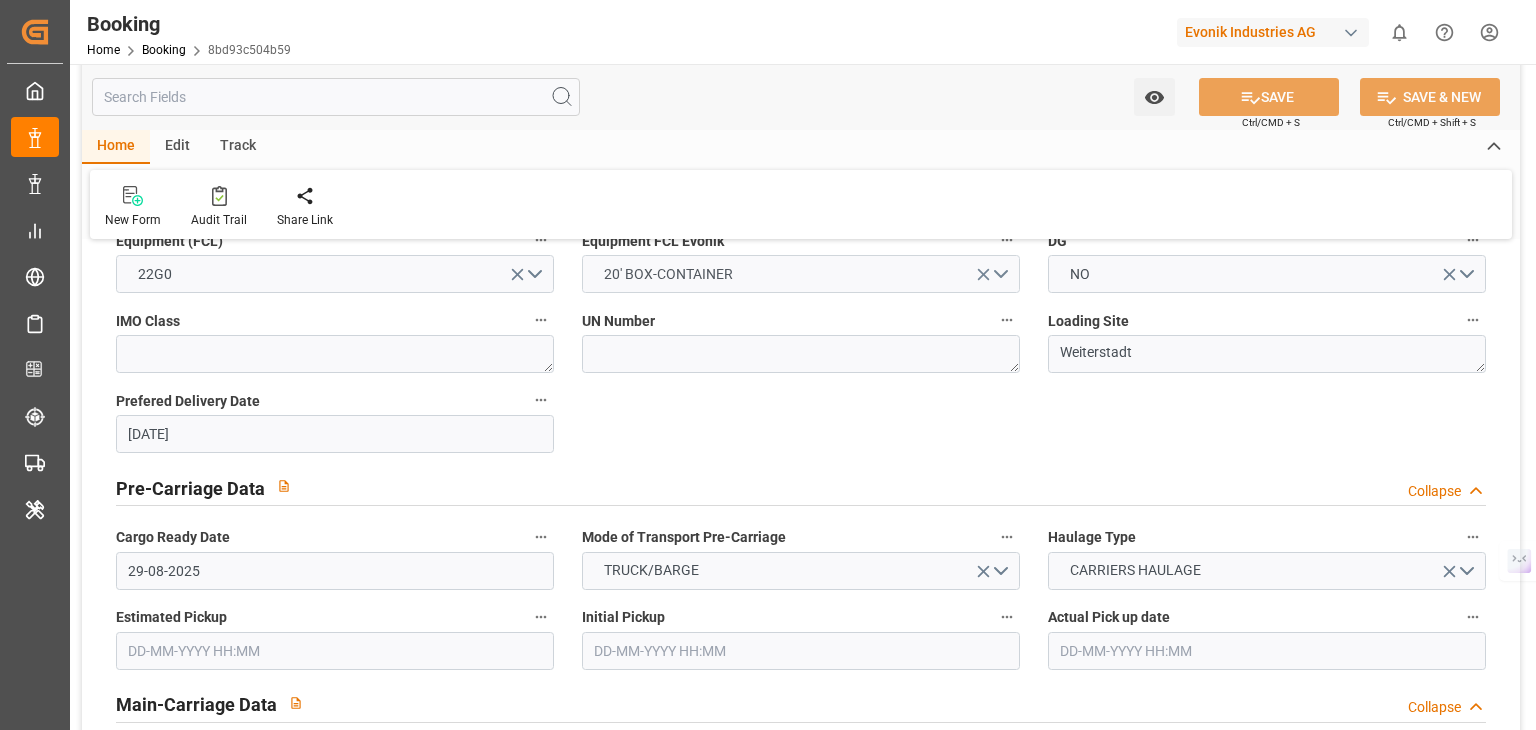 scroll, scrollTop: 400, scrollLeft: 0, axis: vertical 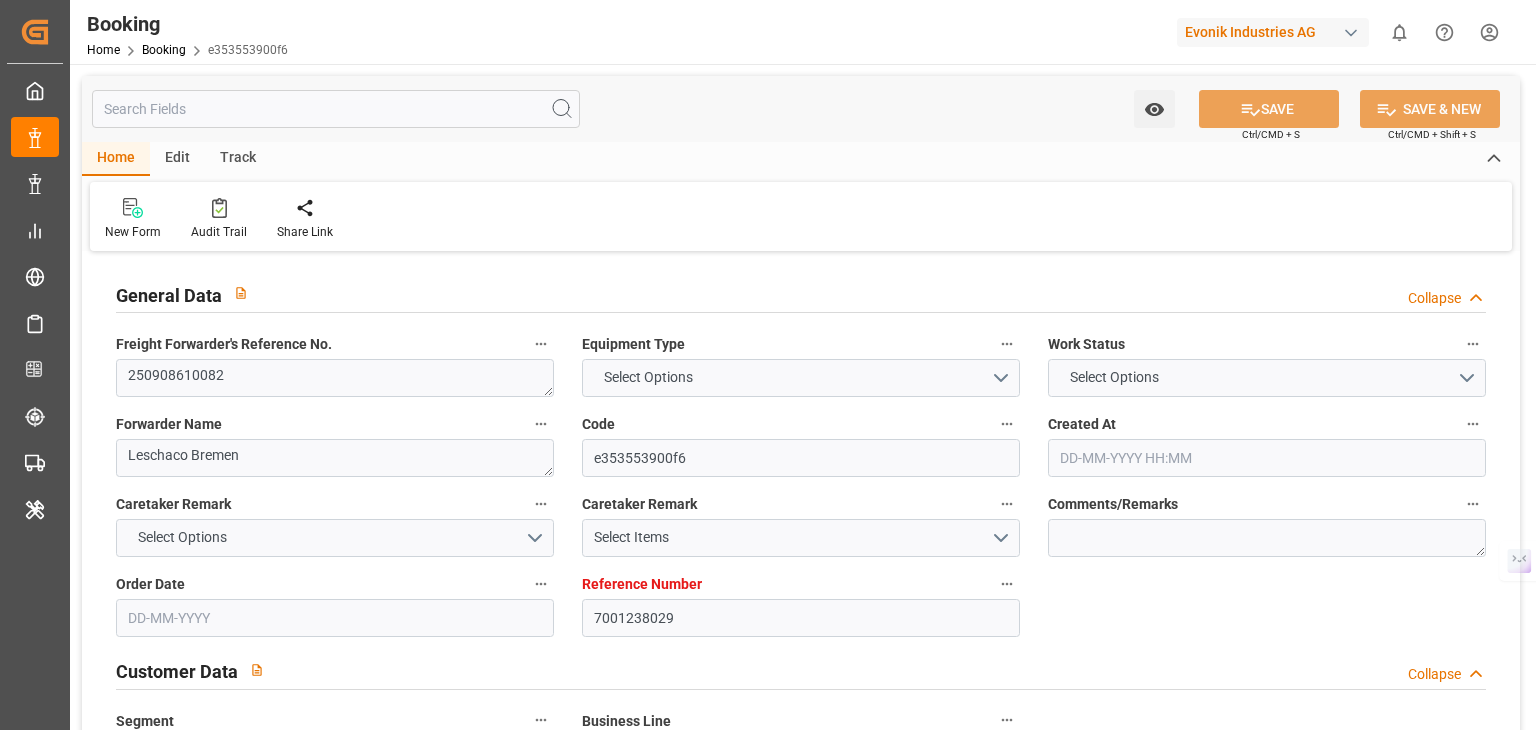 type on "7001238029" 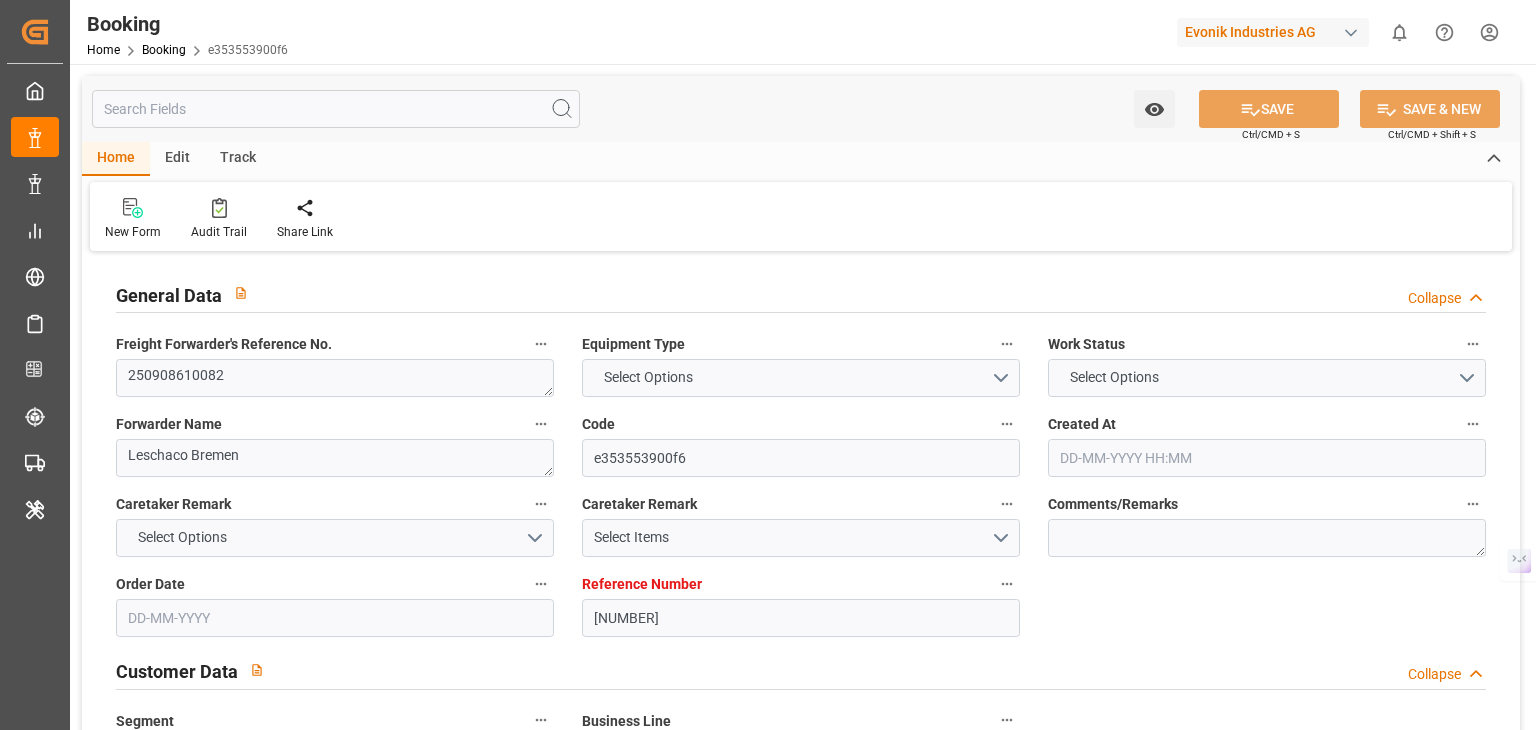 type on "Mediterranean Shipping Company" 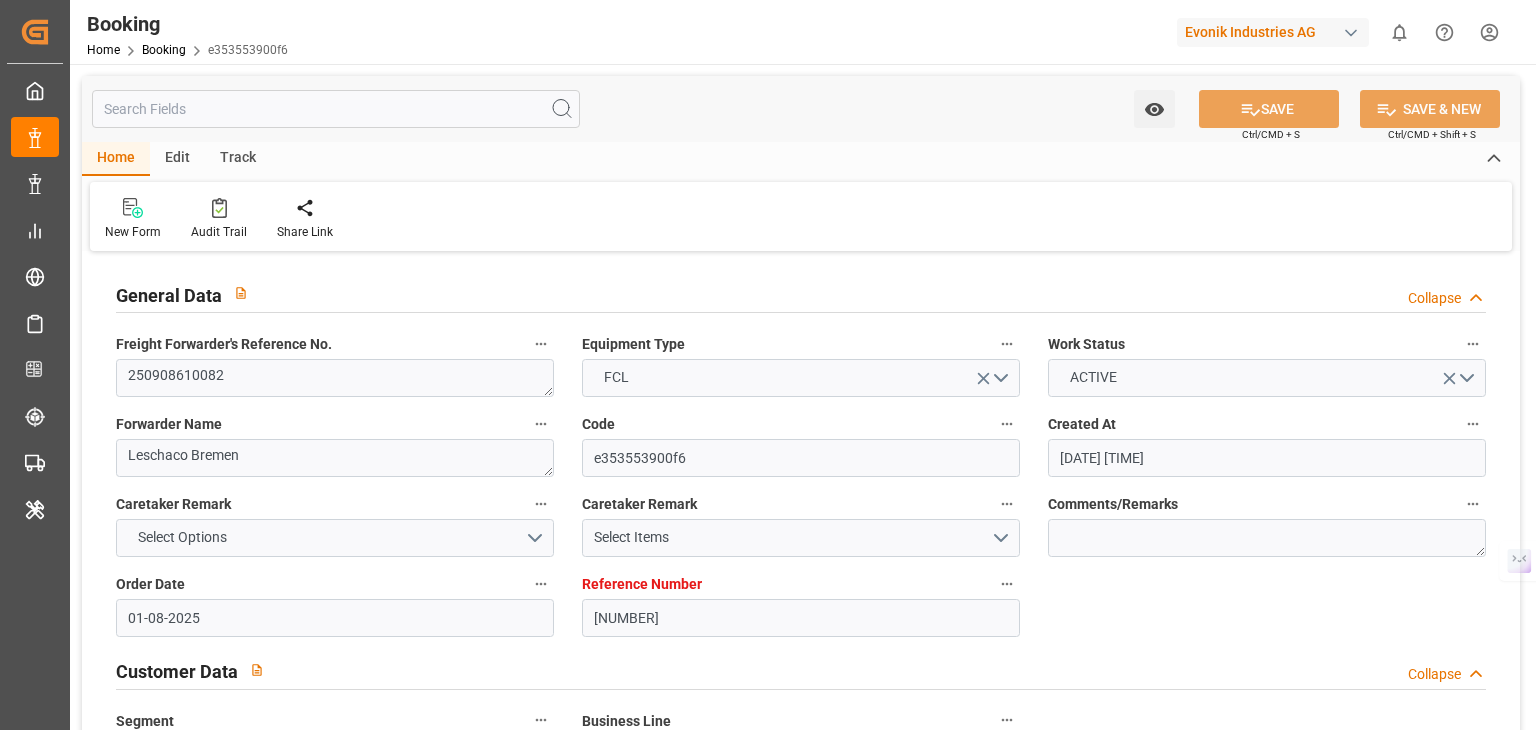 type on "01-08-2025 05:47" 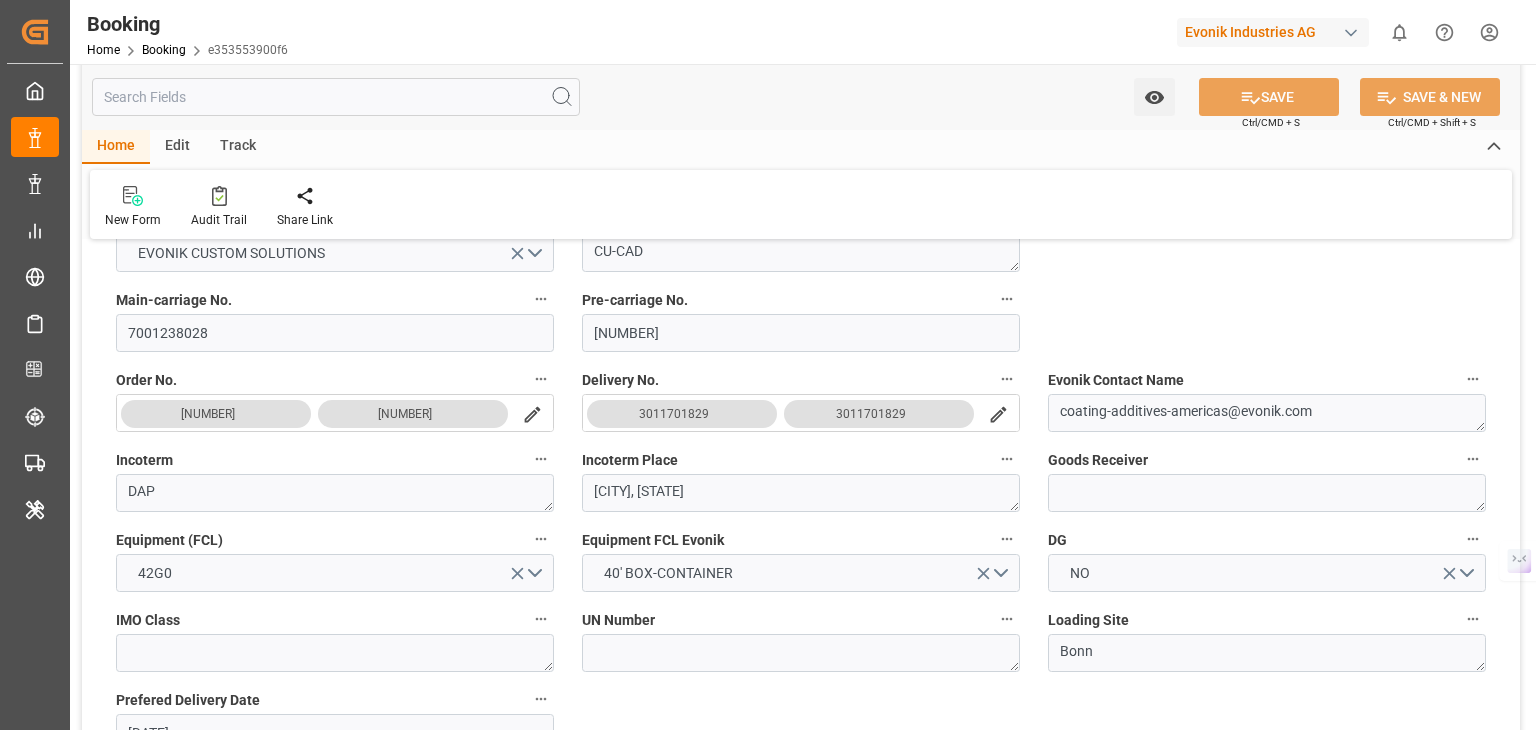 scroll, scrollTop: 500, scrollLeft: 0, axis: vertical 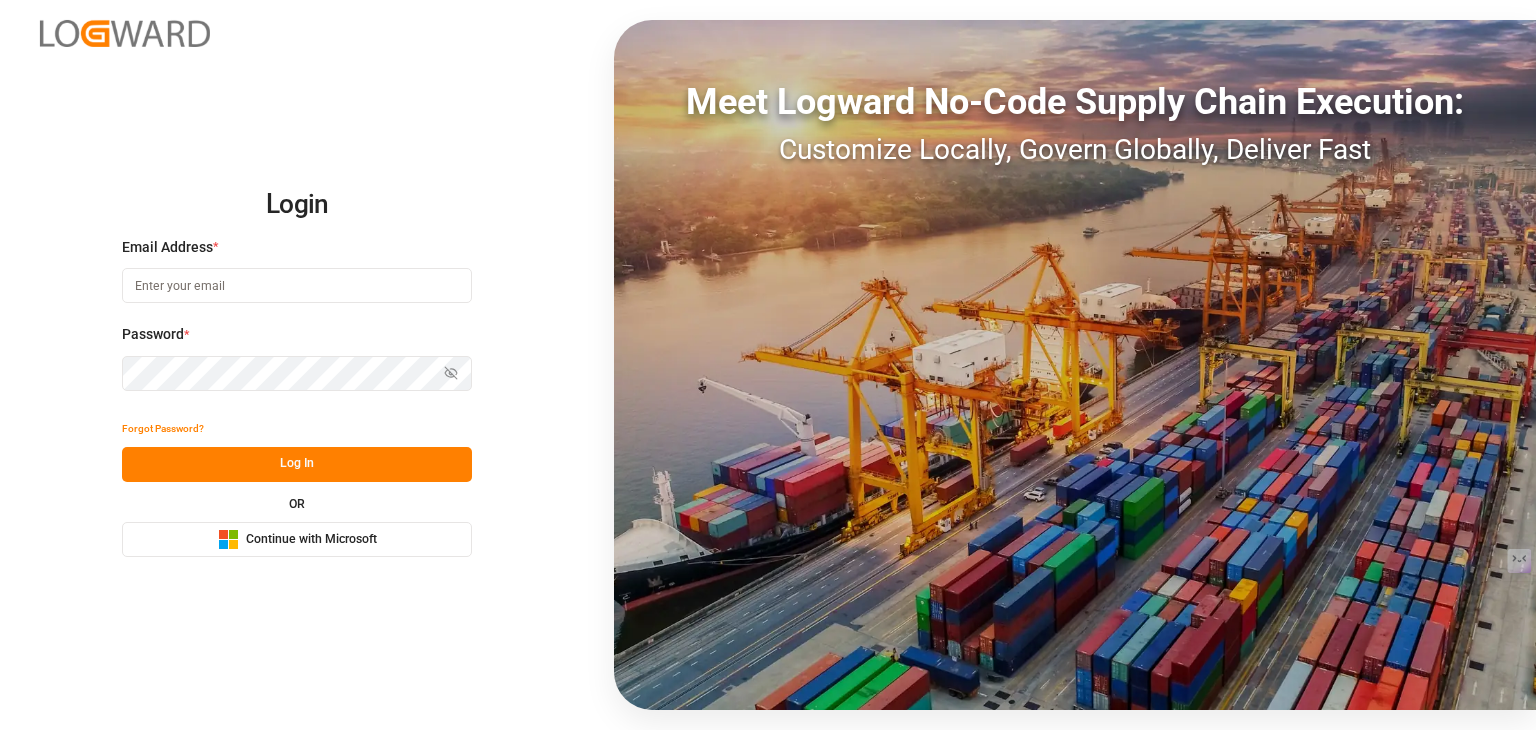 click on "Continue with Microsoft" at bounding box center (311, 540) 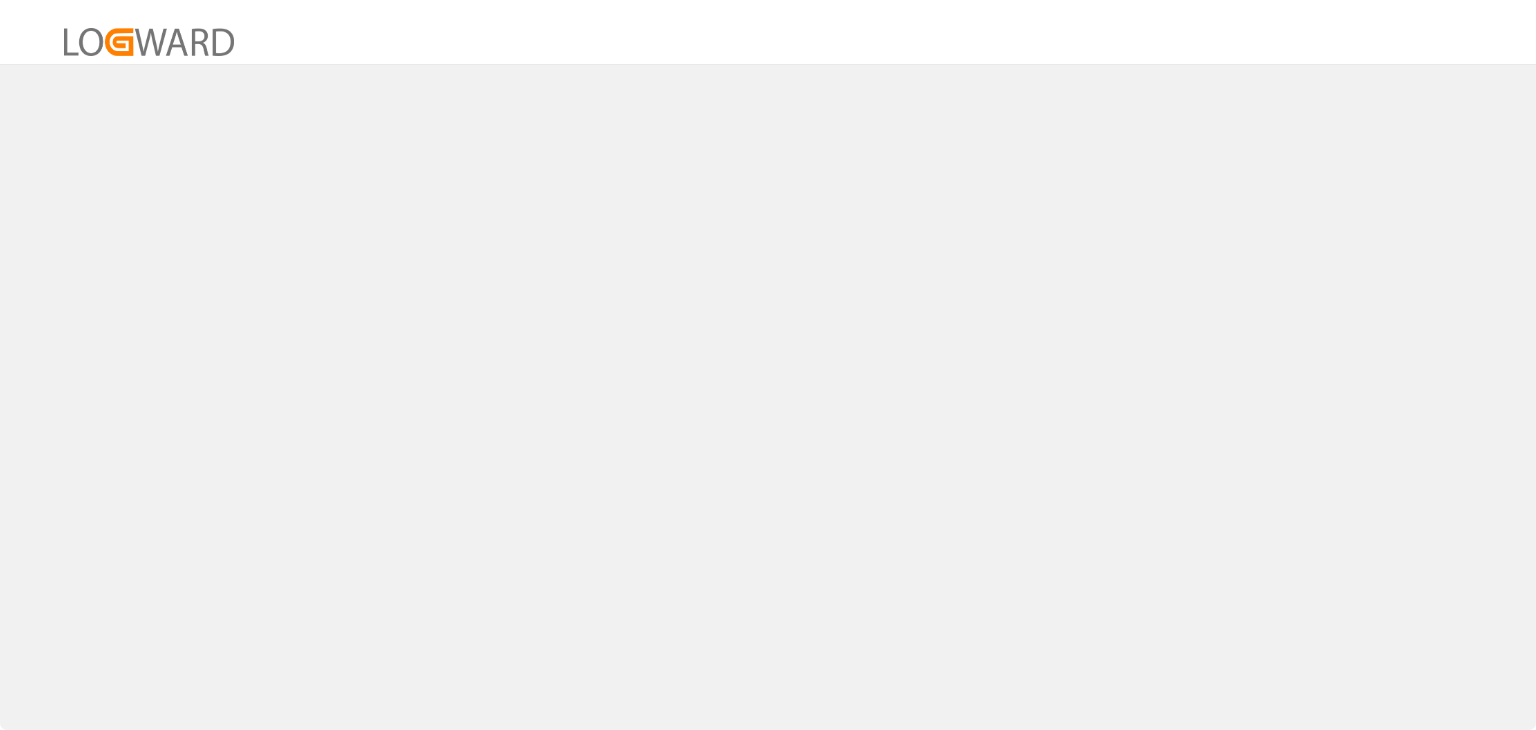 scroll, scrollTop: 0, scrollLeft: 0, axis: both 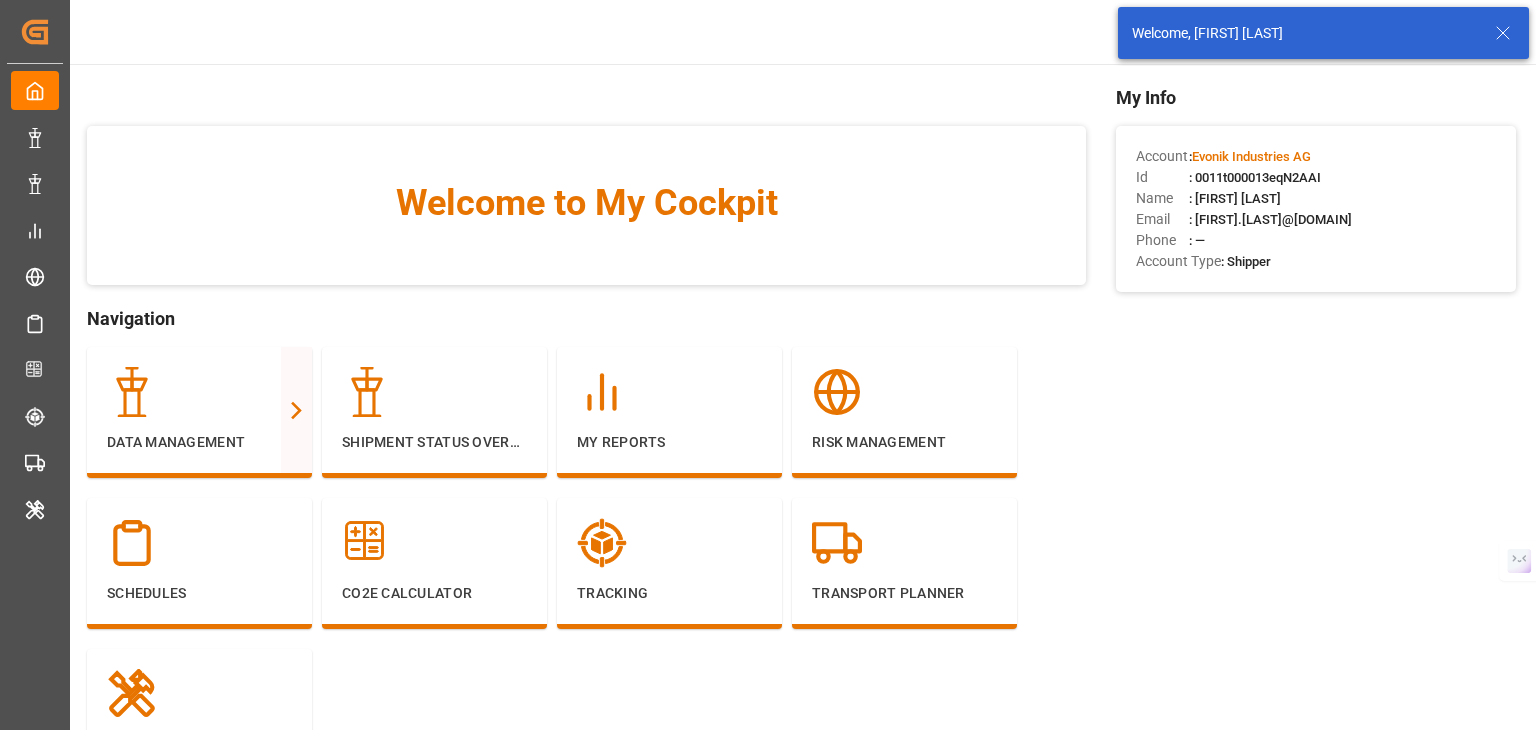 click on "Welcome, [FIRST] [LAST]" at bounding box center (1323, 33) 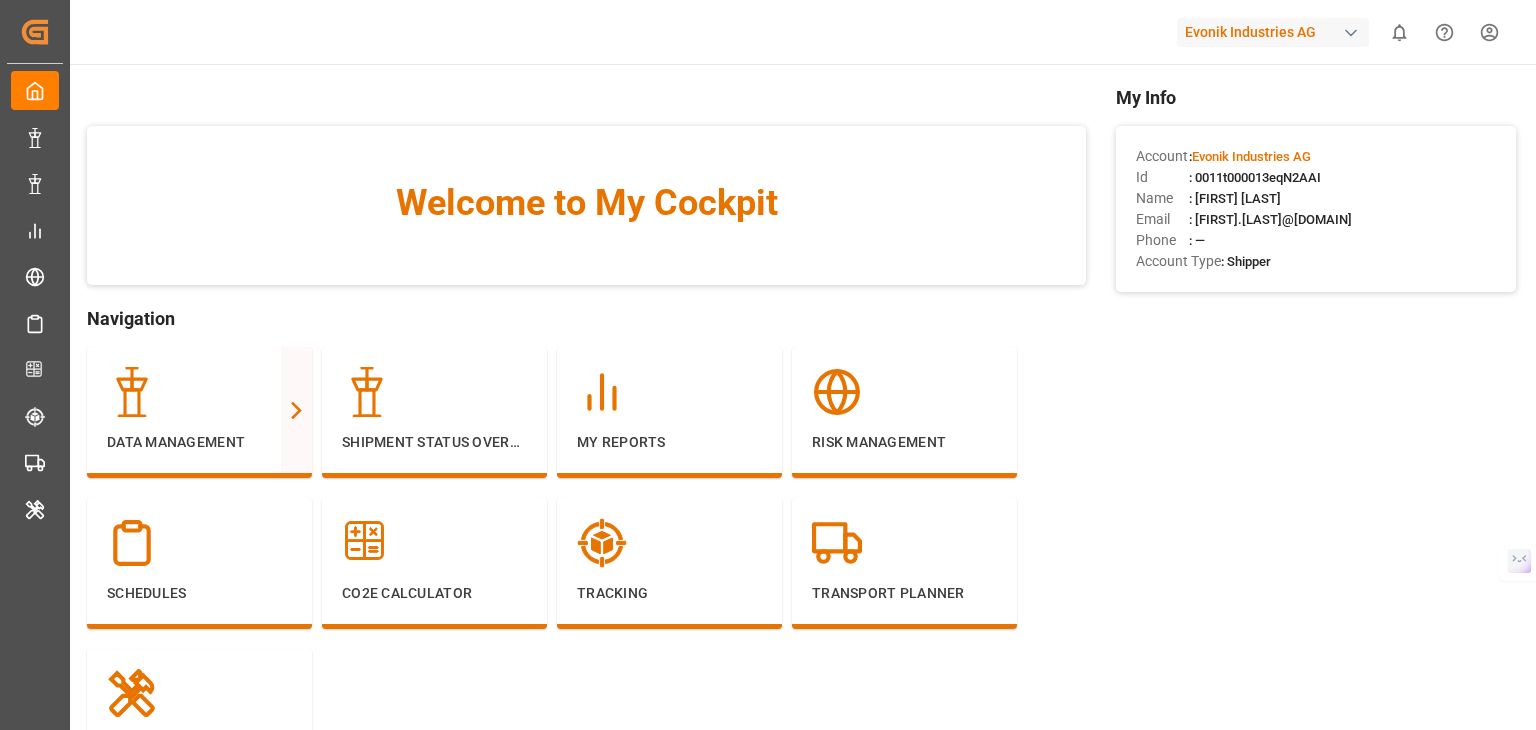 click on "Evonik Industries AG" at bounding box center (1273, 32) 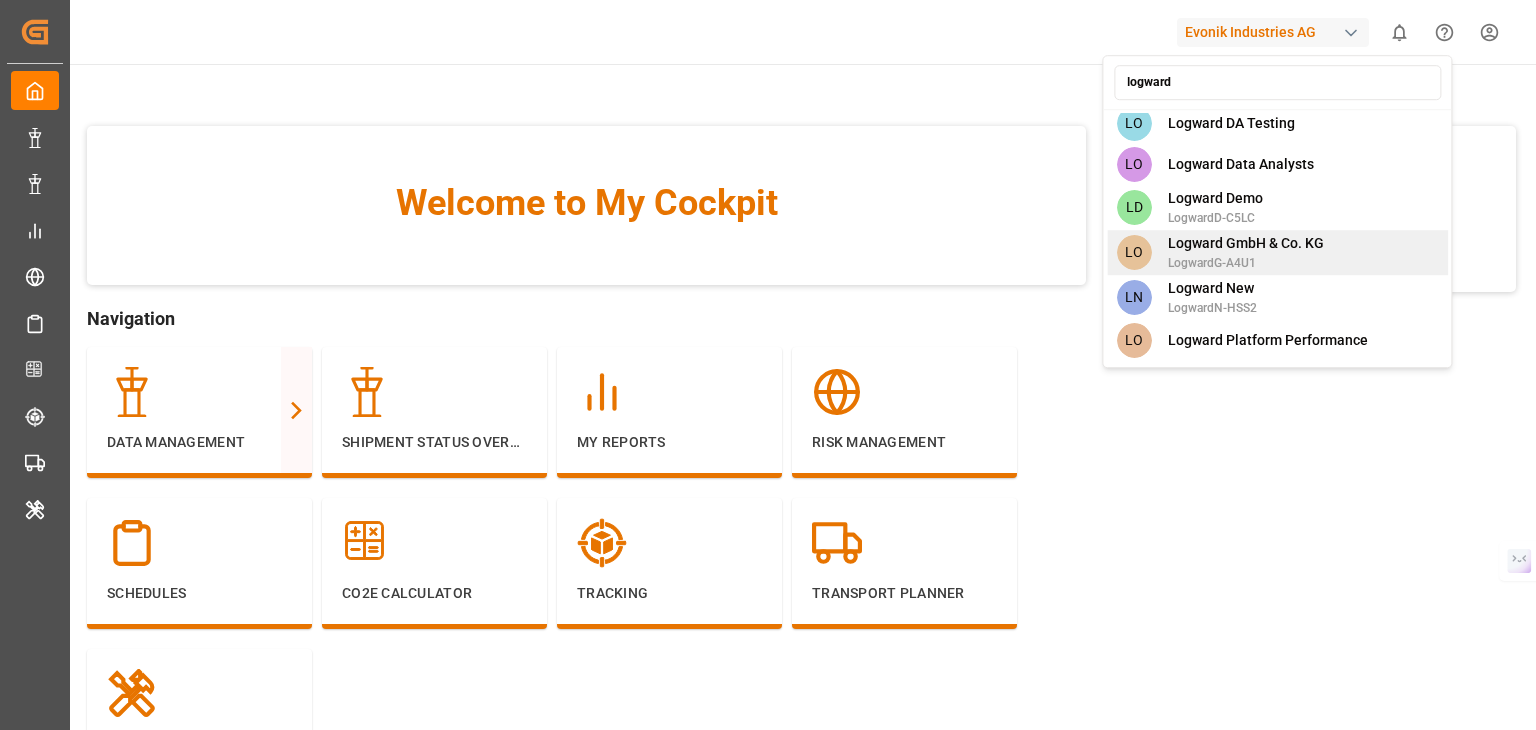type on "logward" 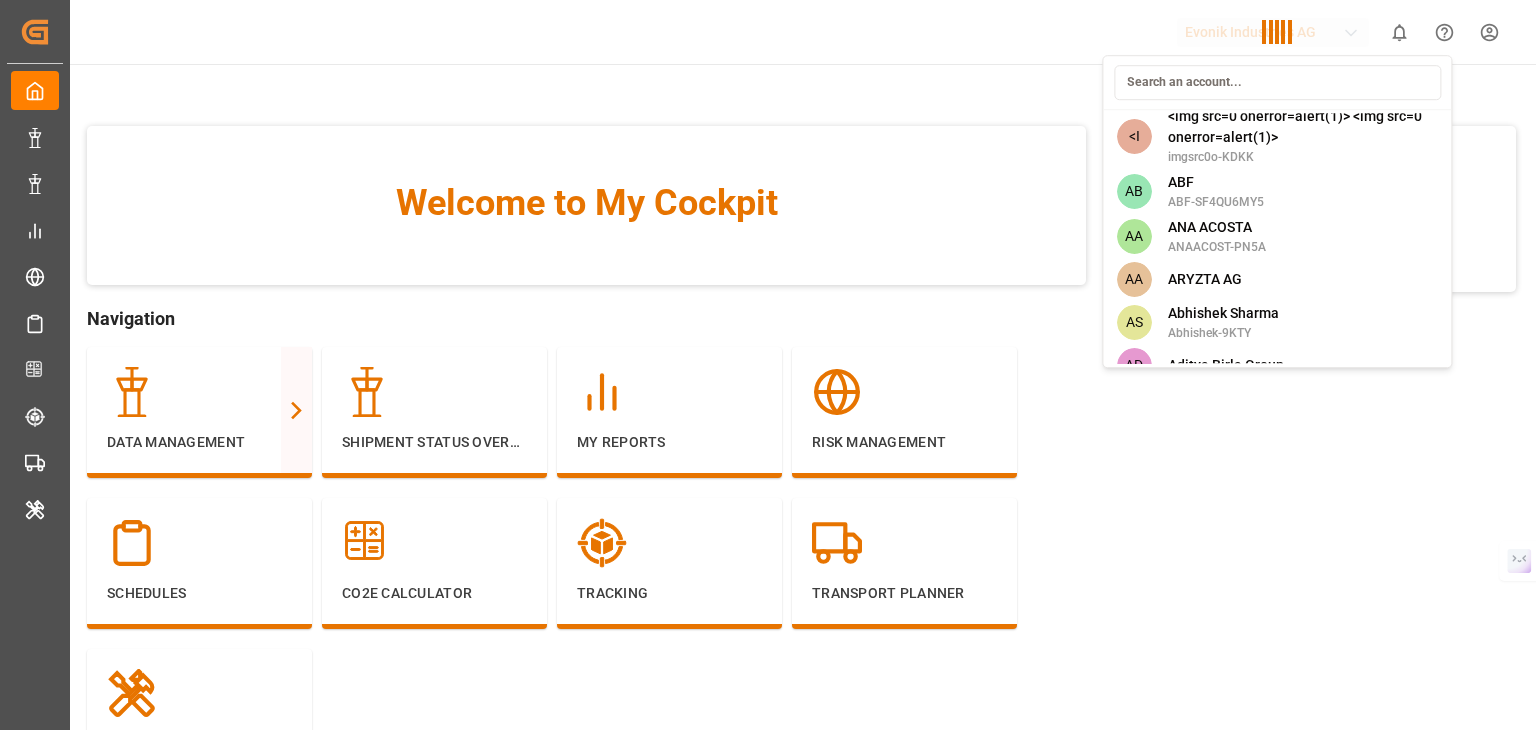 scroll, scrollTop: 9166, scrollLeft: 0, axis: vertical 